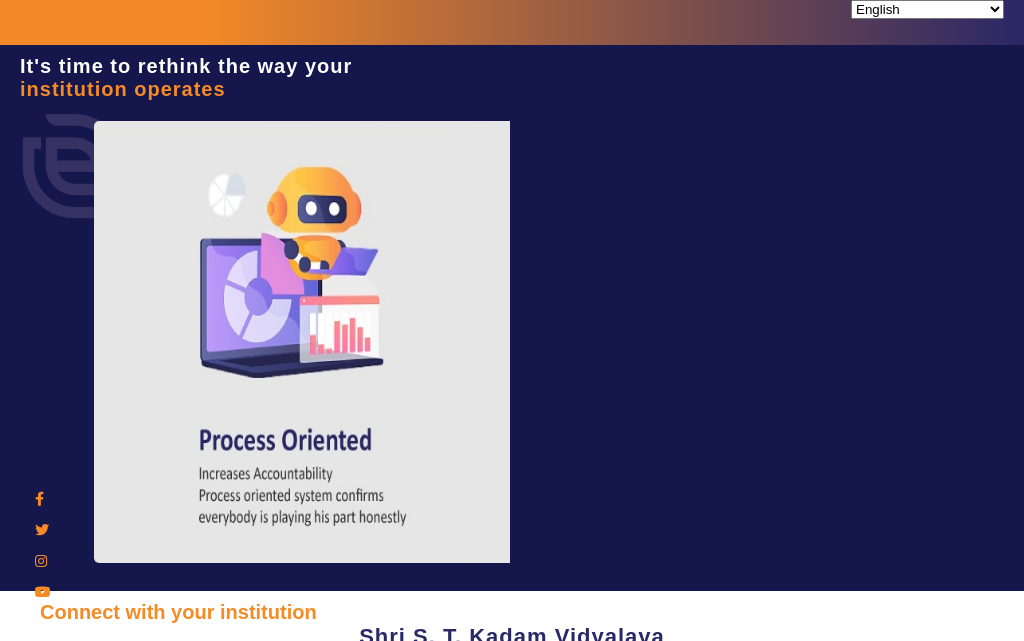 scroll, scrollTop: 0, scrollLeft: 0, axis: both 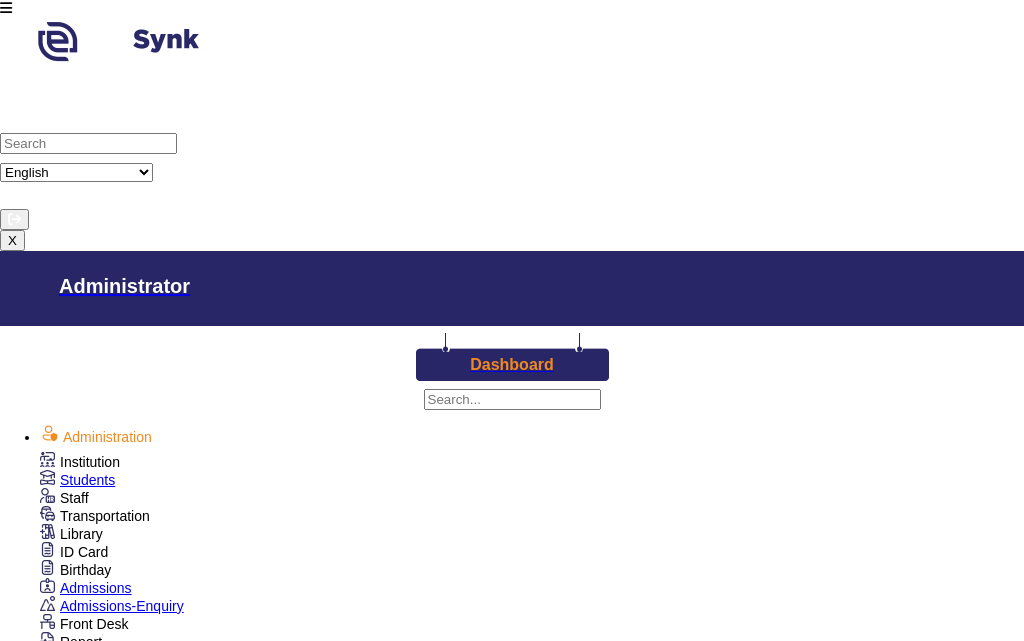 click at bounding box center [6, 8] 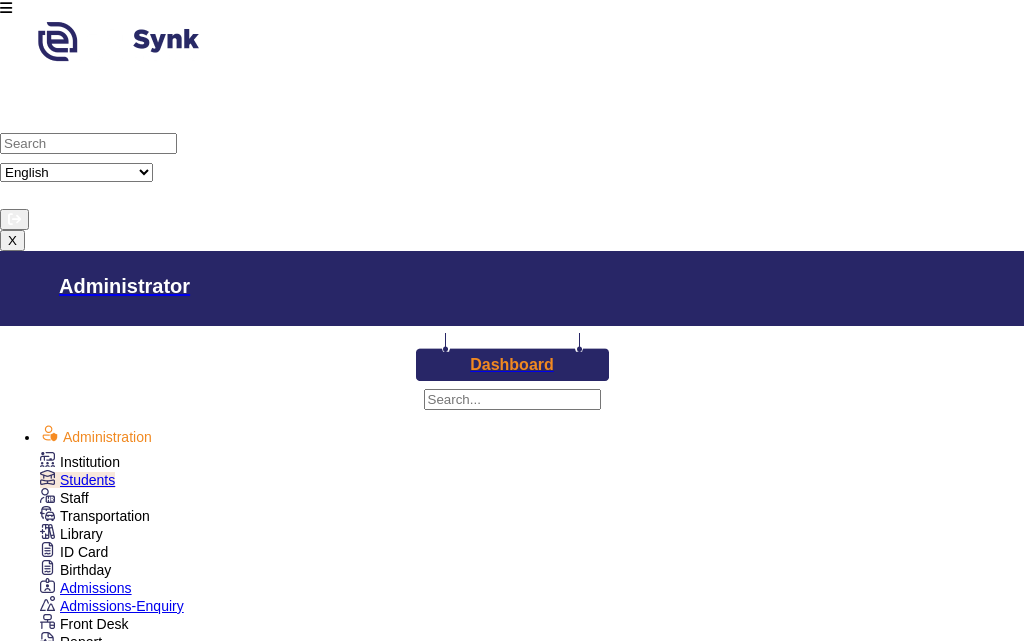 click on "Class III" at bounding box center [548, 1292] 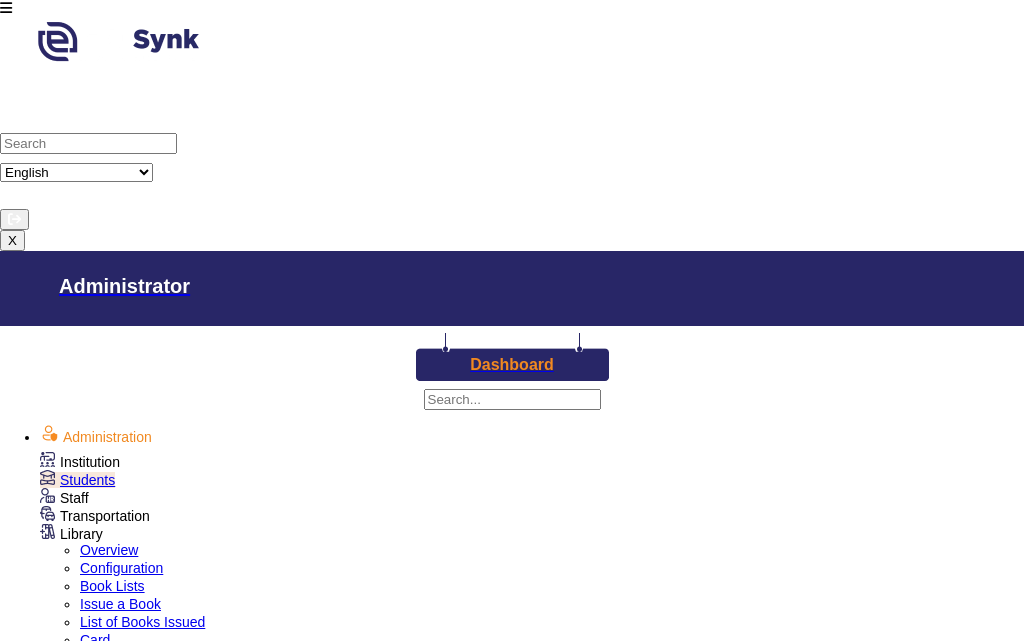 click on "Issue a Book" at bounding box center [120, 604] 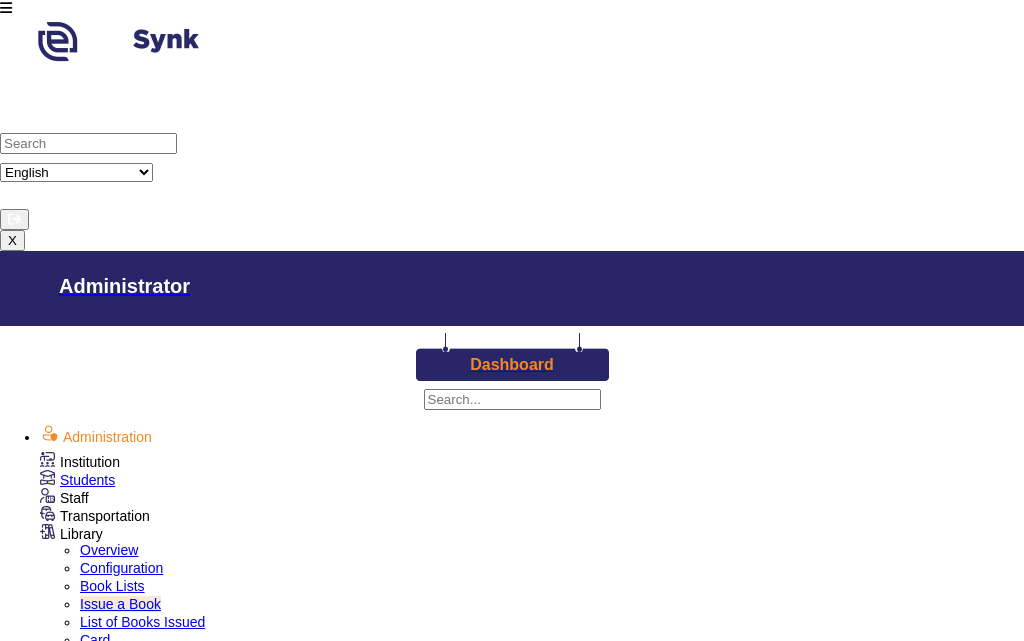 click on "Enter Card Number" at bounding box center [122, 1413] 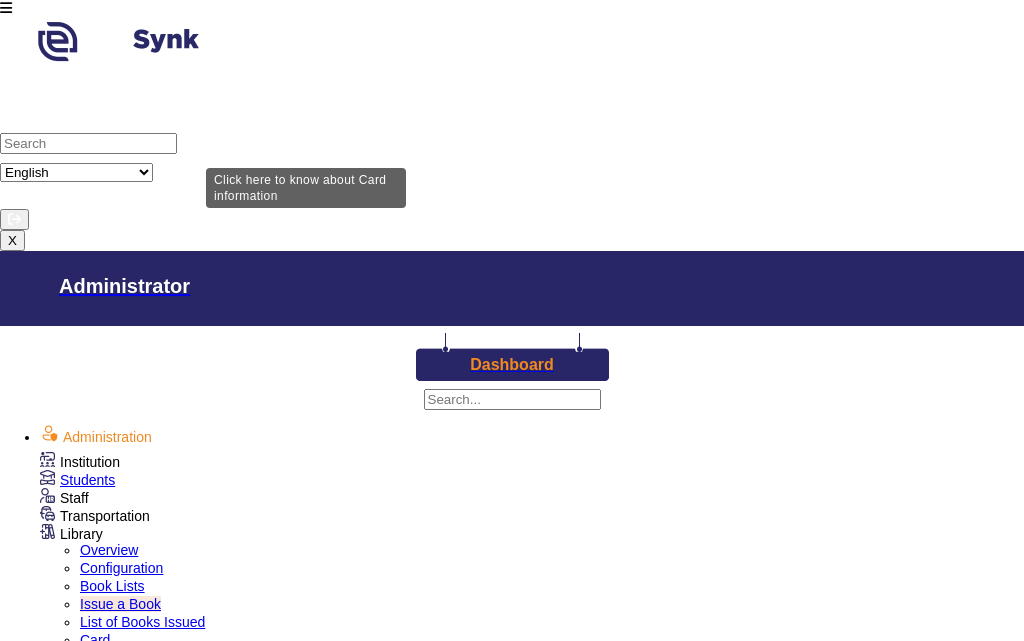 type on "11324" 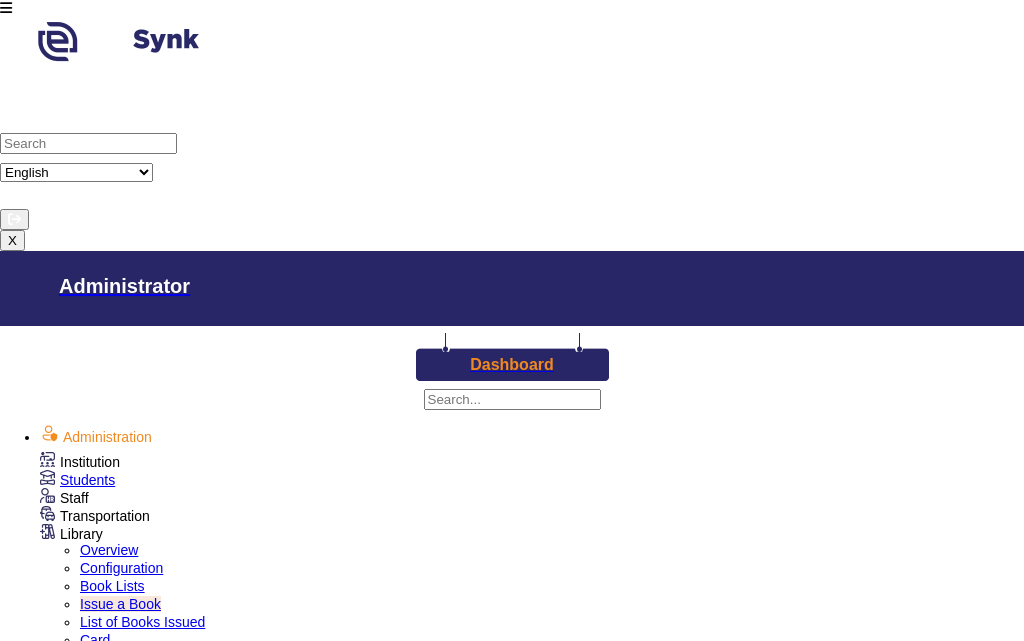 click at bounding box center [6, 8] 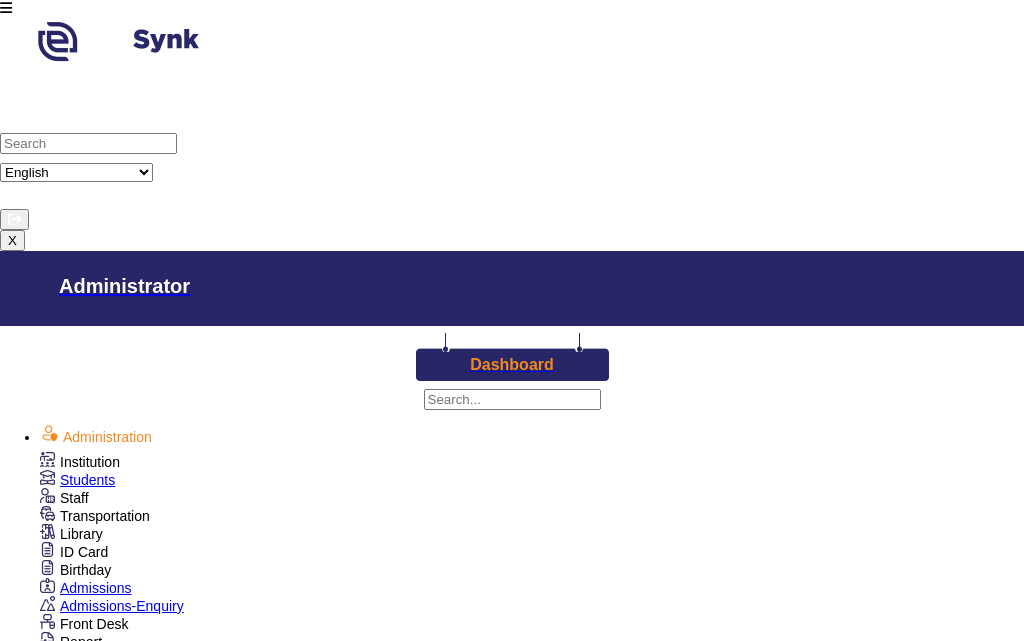 click on "Library" at bounding box center (80, 462) 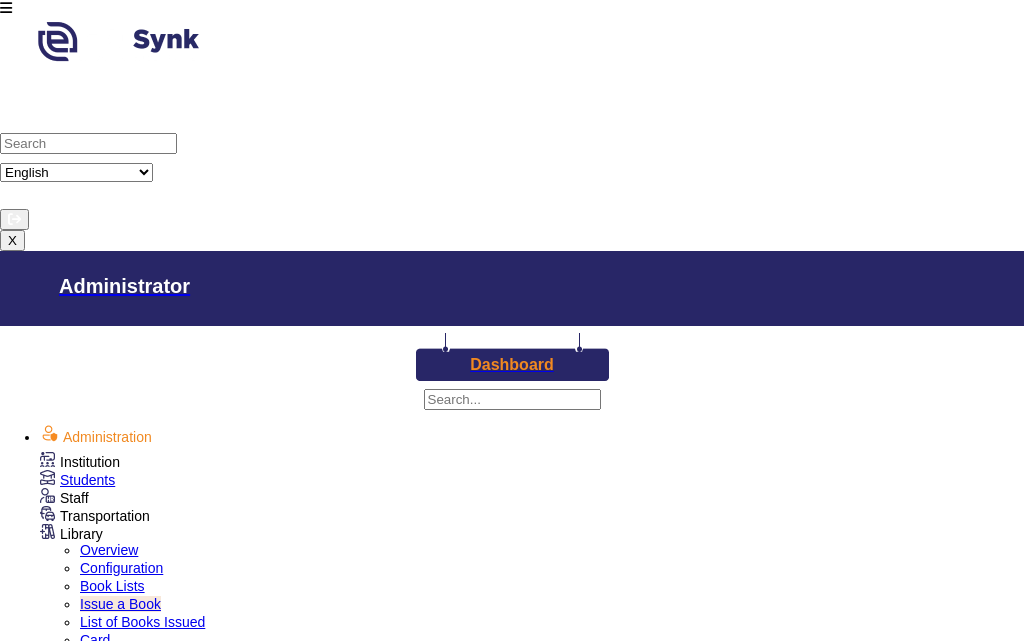 click on "Configuration" at bounding box center (121, 568) 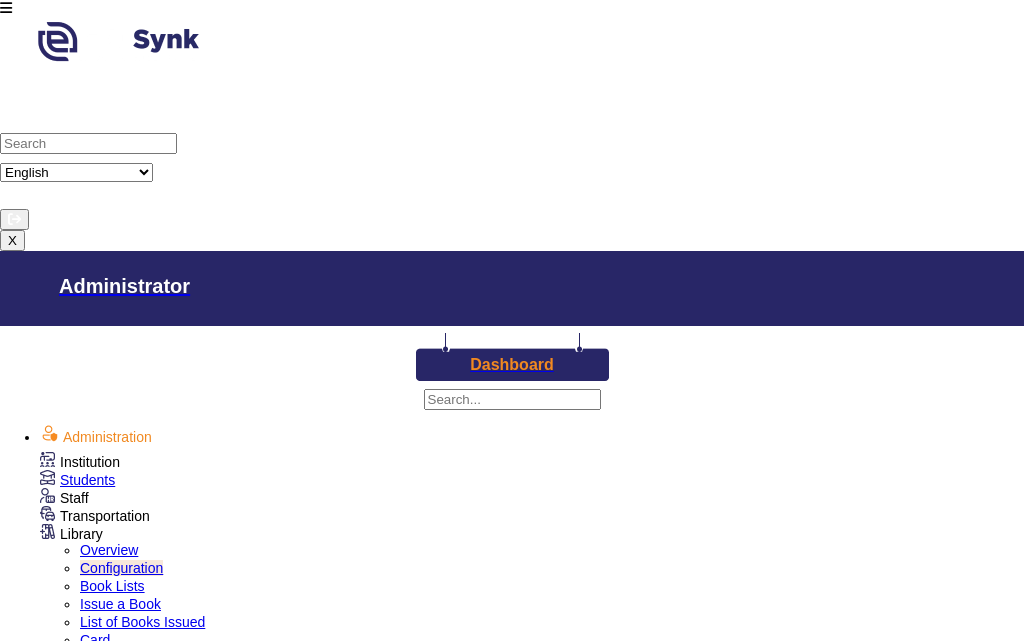 click at bounding box center [6, 8] 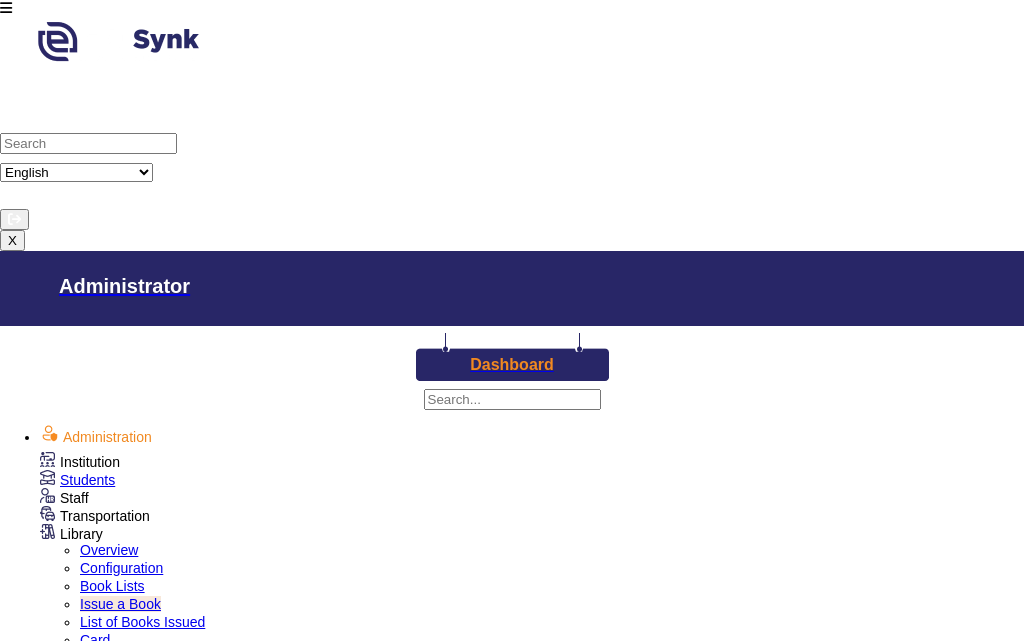 click on "Enter Card Number" at bounding box center [122, 1413] 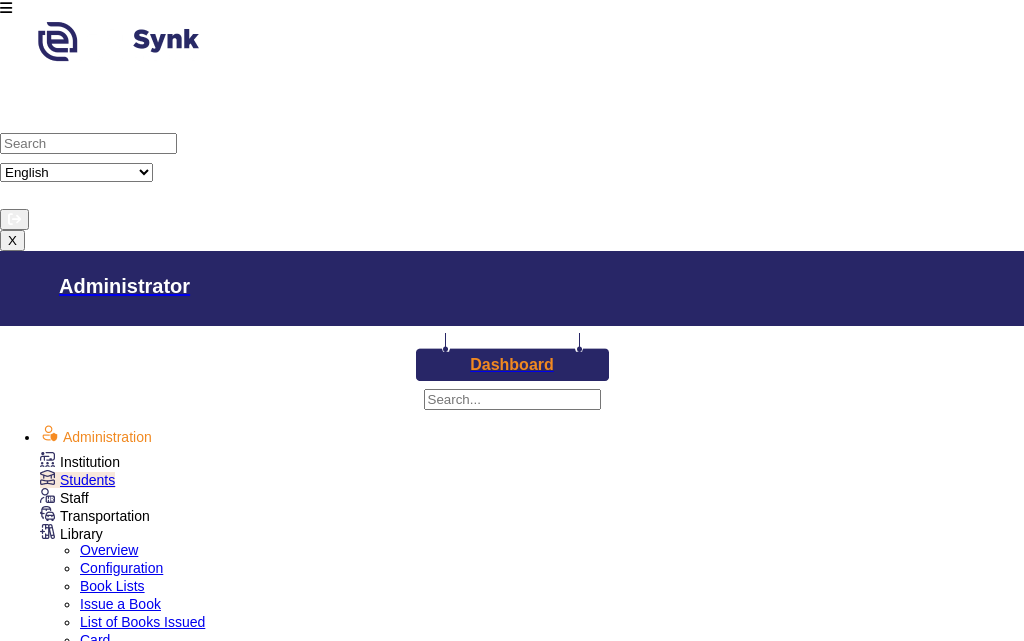 click on "Class I" at bounding box center (358, 1418) 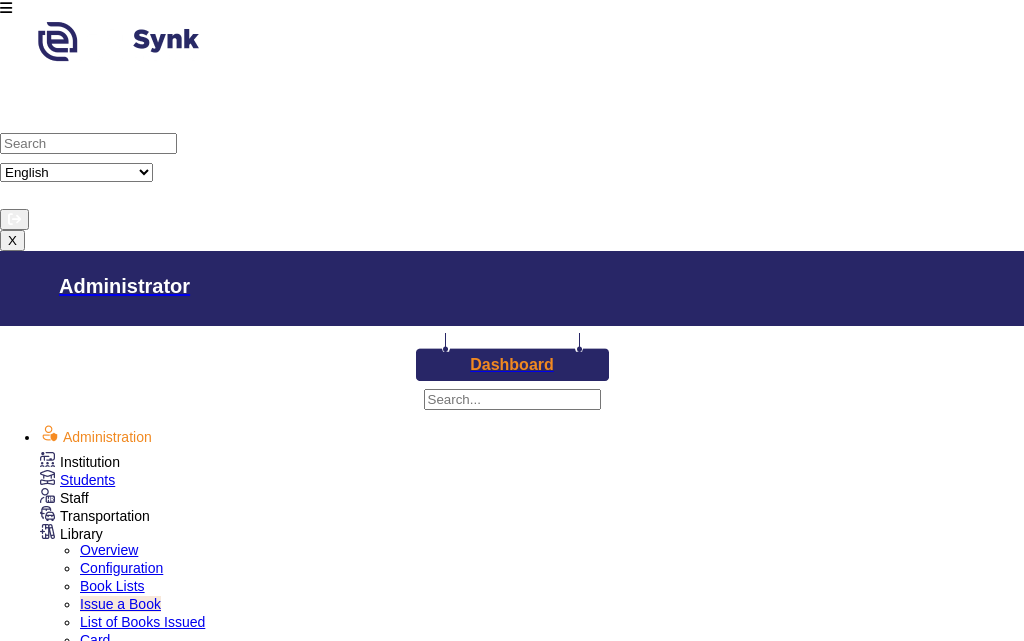 paste on "1137" 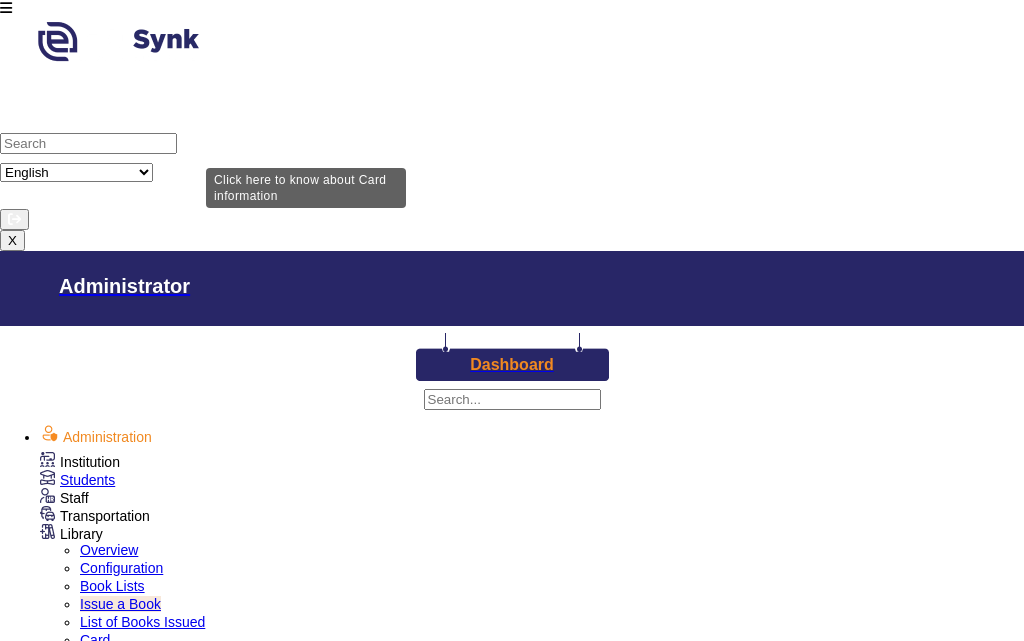 type on "1137" 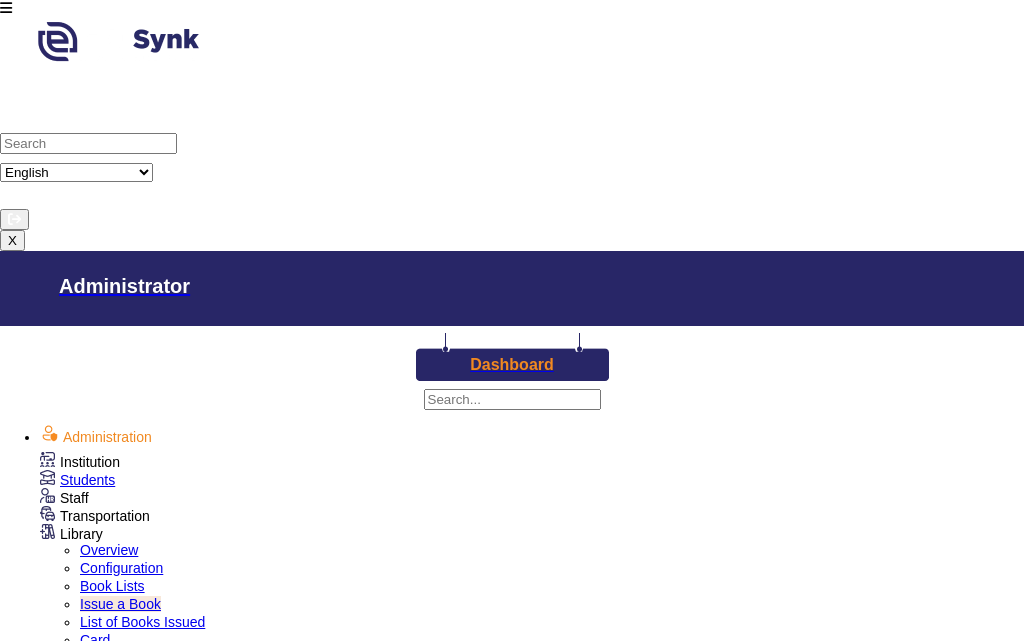 click on "Issue a Book" at bounding box center (62, 1617) 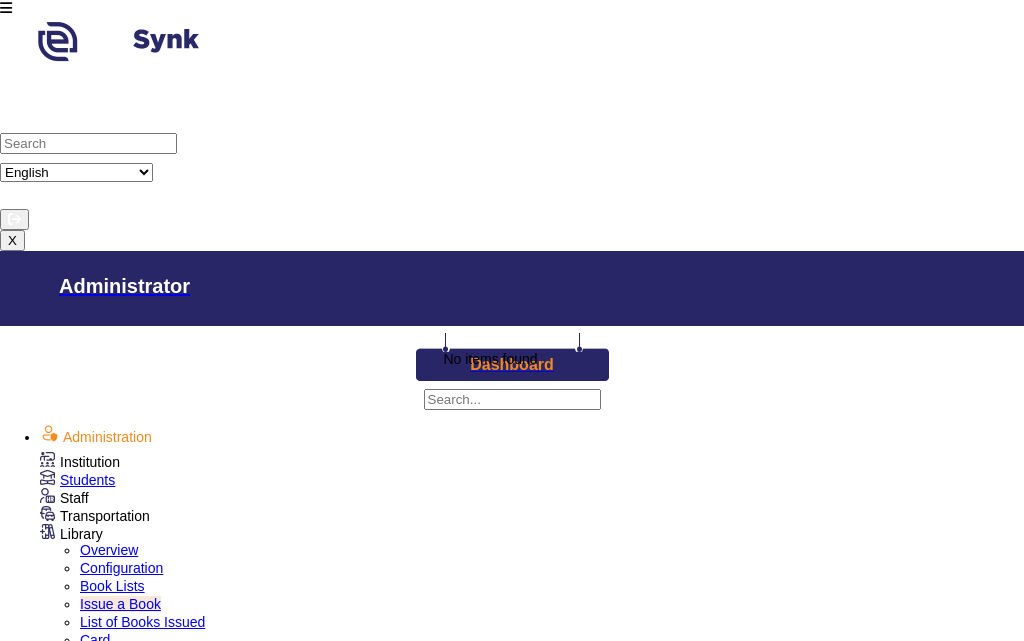click at bounding box center [1008, 1687] 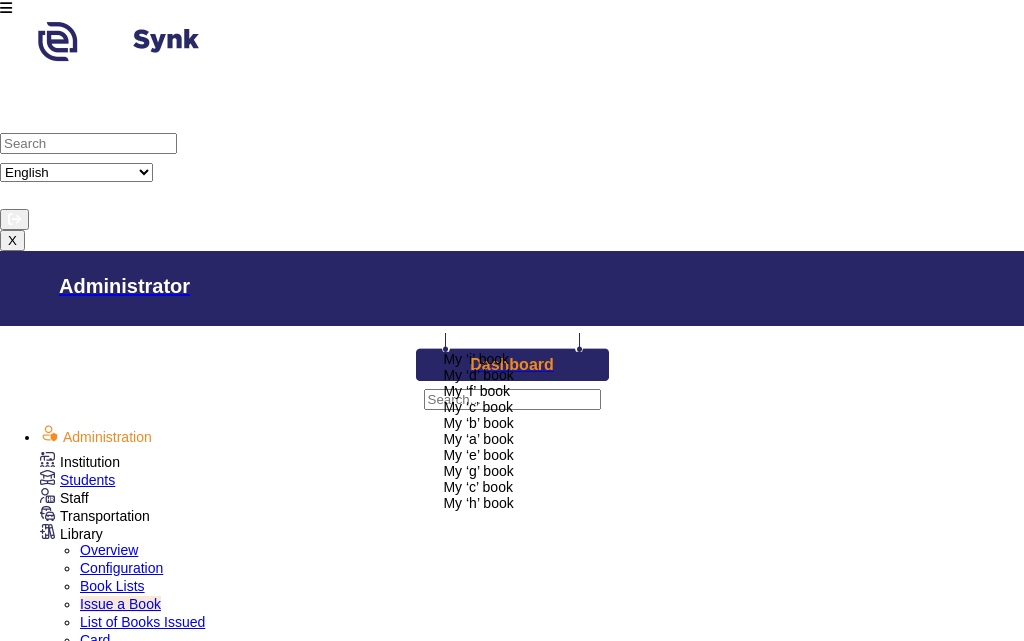 click on "My ‘b’ book" at bounding box center [478, 423] 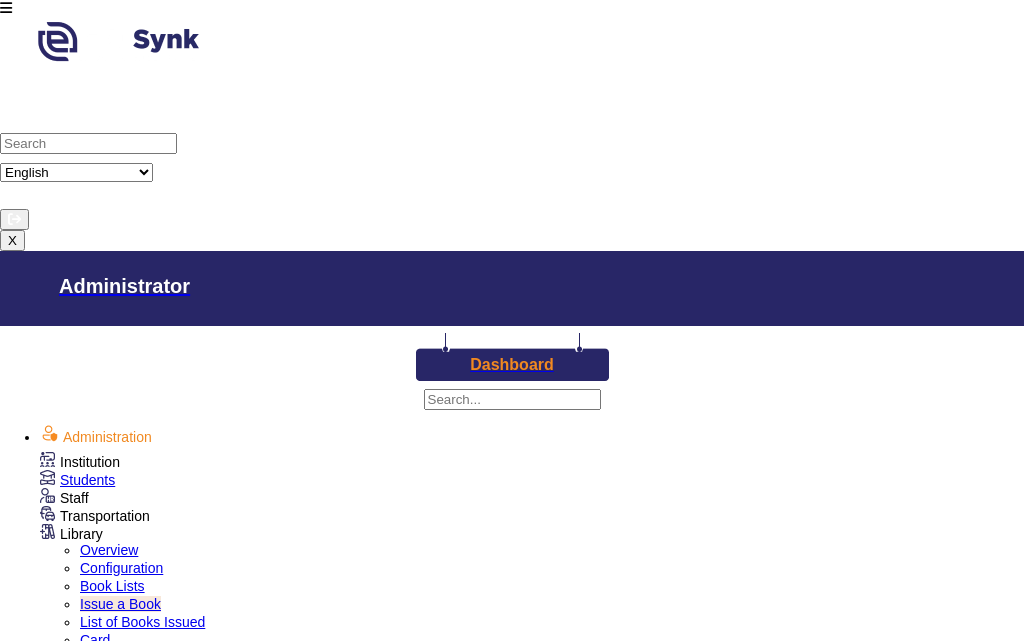 click on "Issue" at bounding box center [40, 1856] 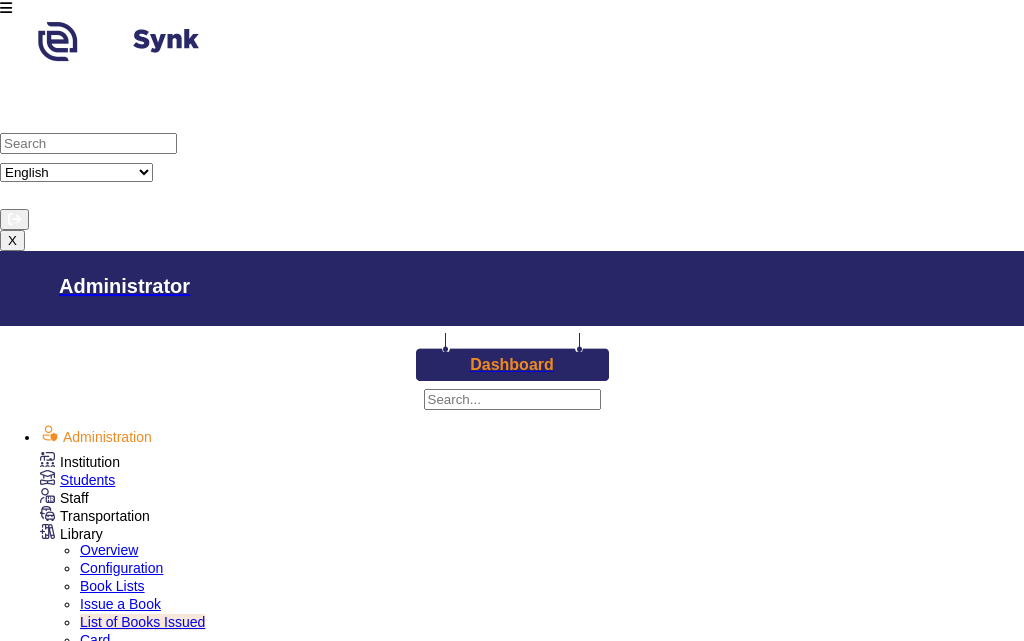 scroll, scrollTop: 1500, scrollLeft: 0, axis: vertical 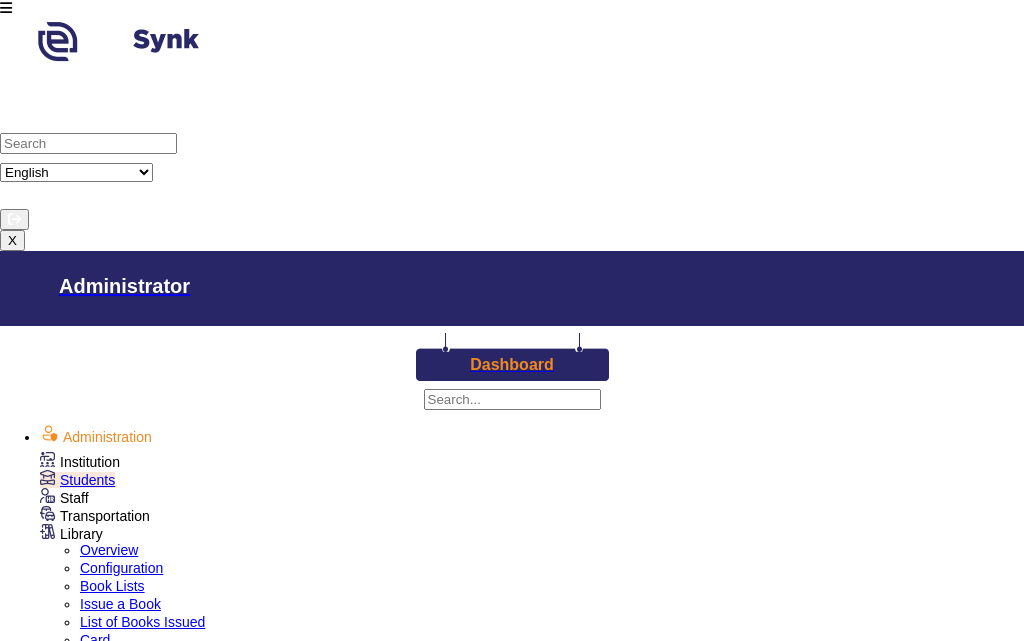 click at bounding box center [1004, 1418] 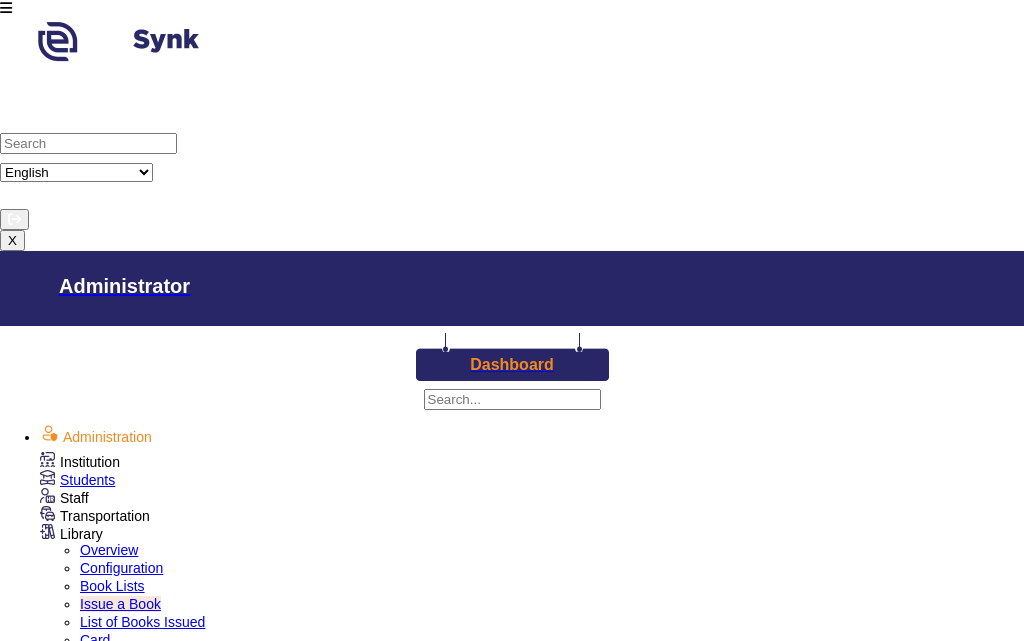 scroll, scrollTop: 0, scrollLeft: 0, axis: both 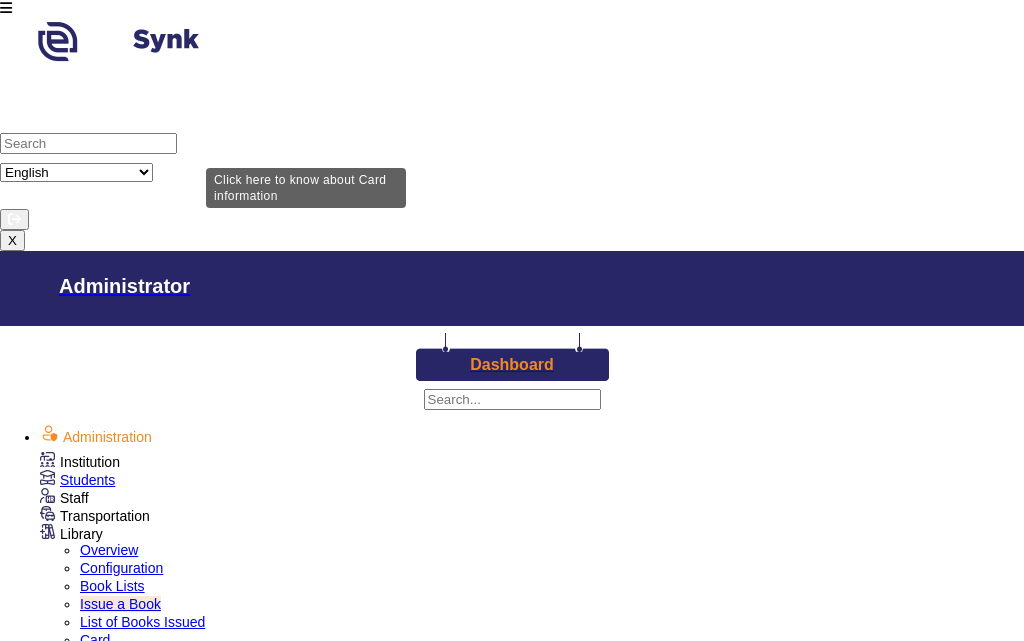 type on "11981" 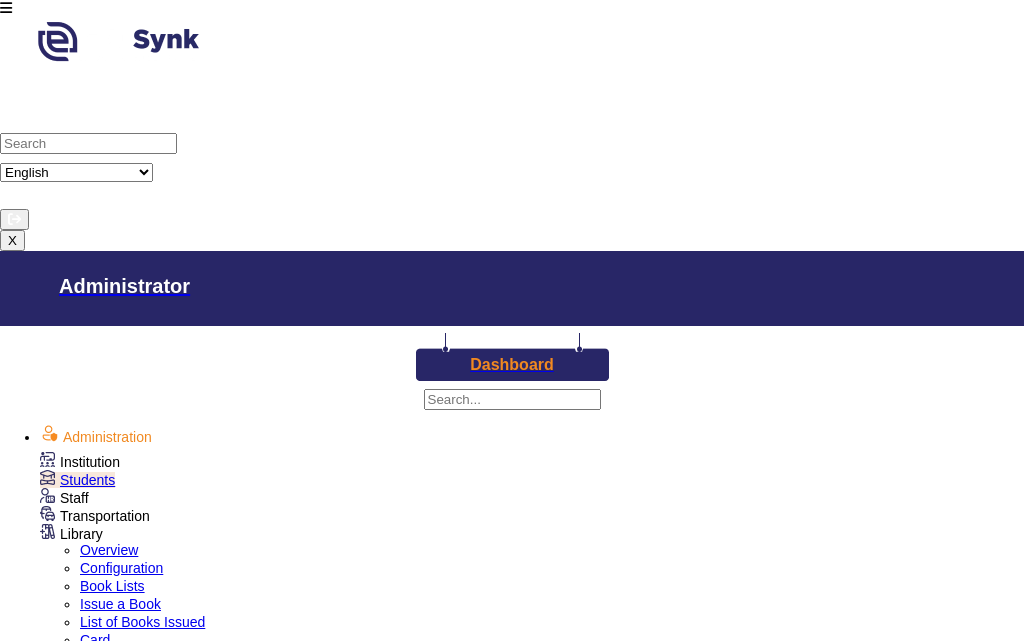 click on "Jr KG" at bounding box center [178, 1418] 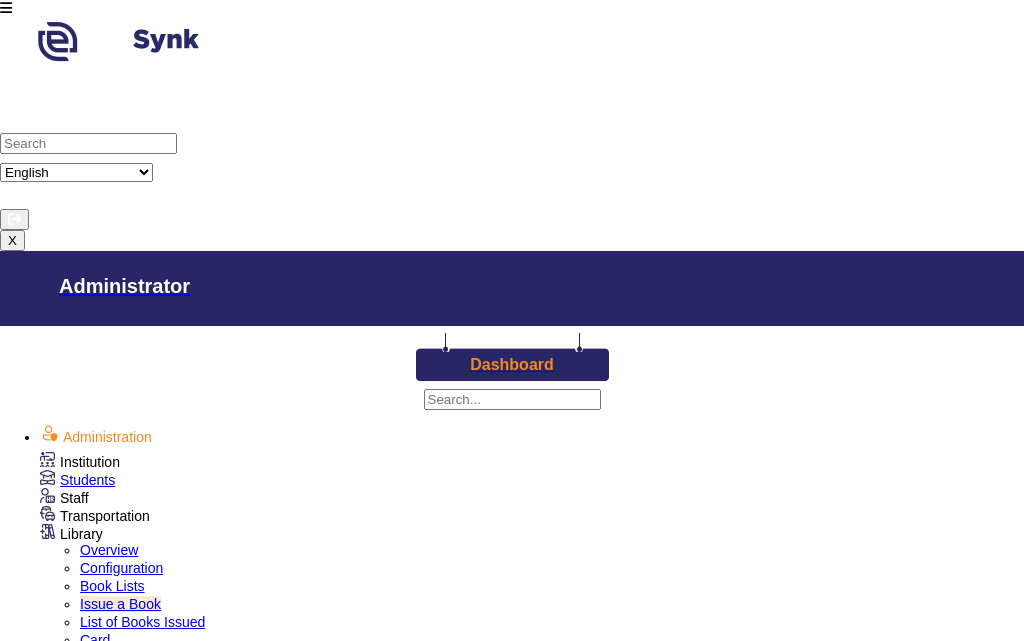 click on "Enter Card Number" at bounding box center (122, 1413) 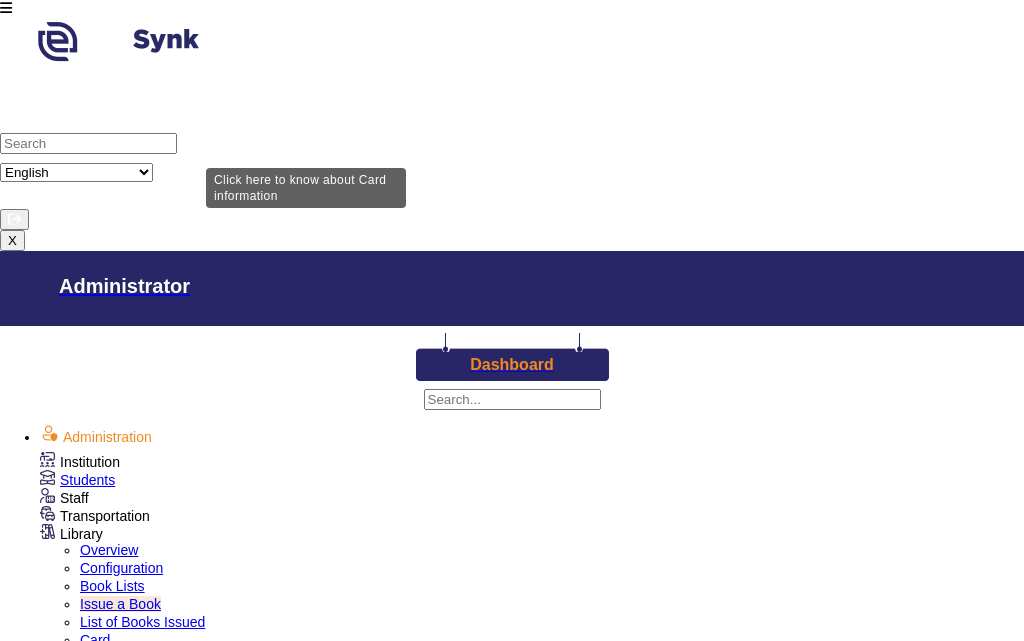 type on "12006" 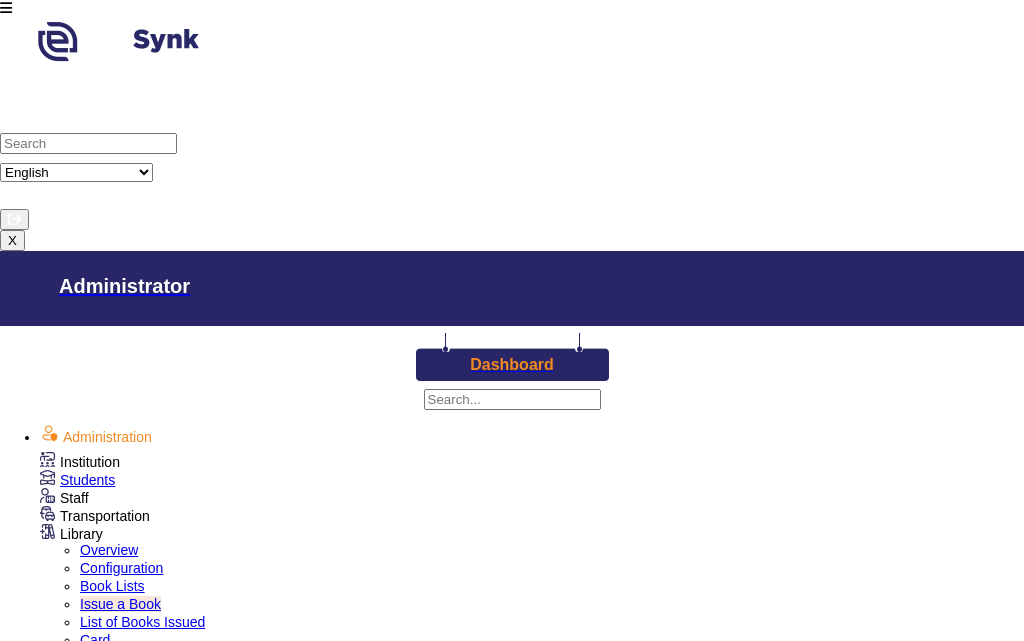 click at bounding box center (6, 8) 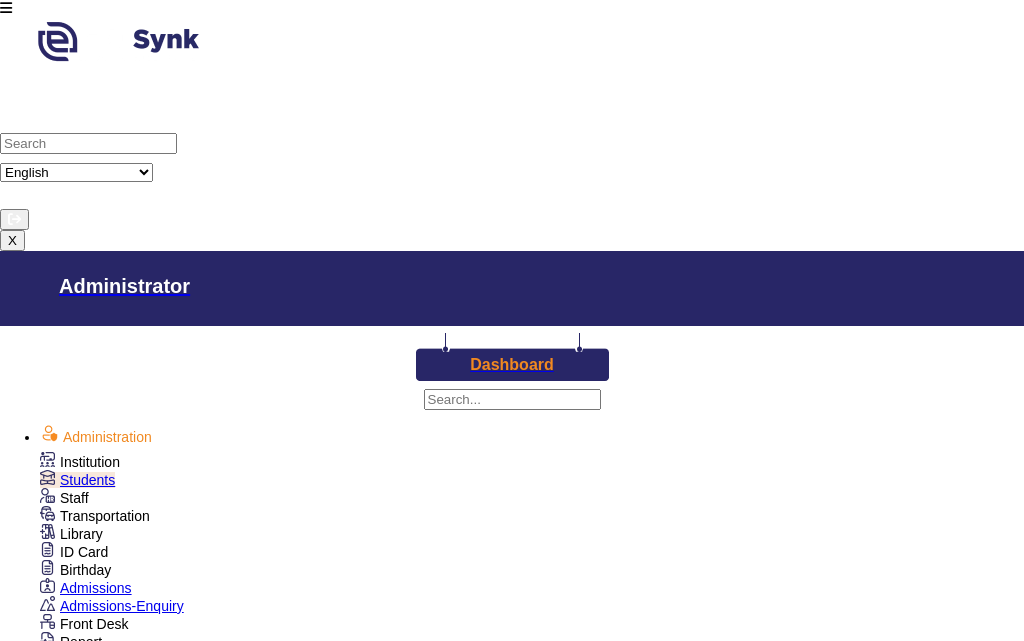 click on "Class II" at bounding box center [451, 1292] 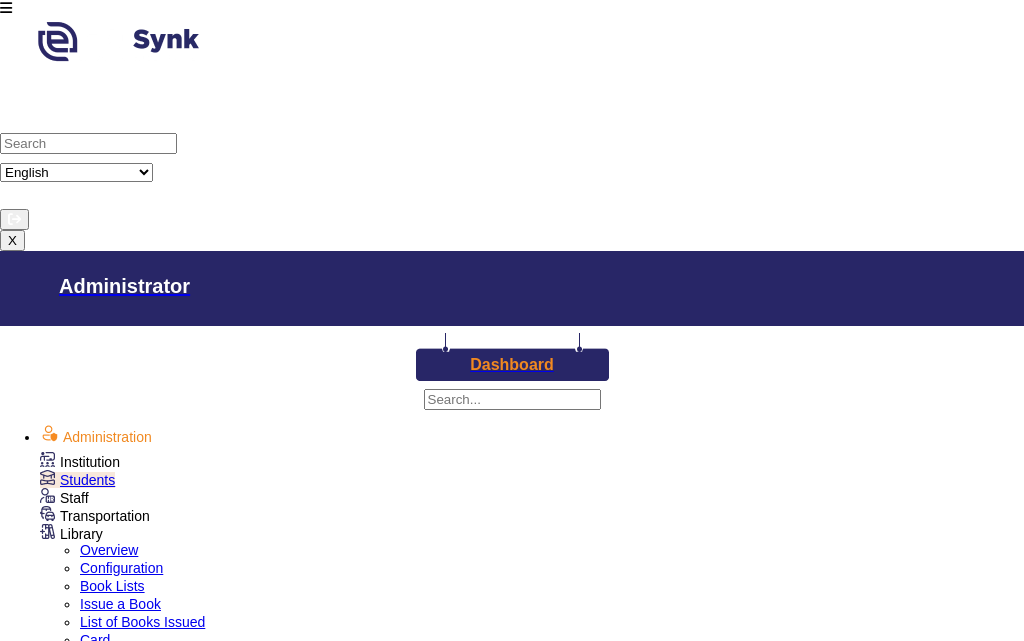 click on "Issue a Book" at bounding box center (120, 604) 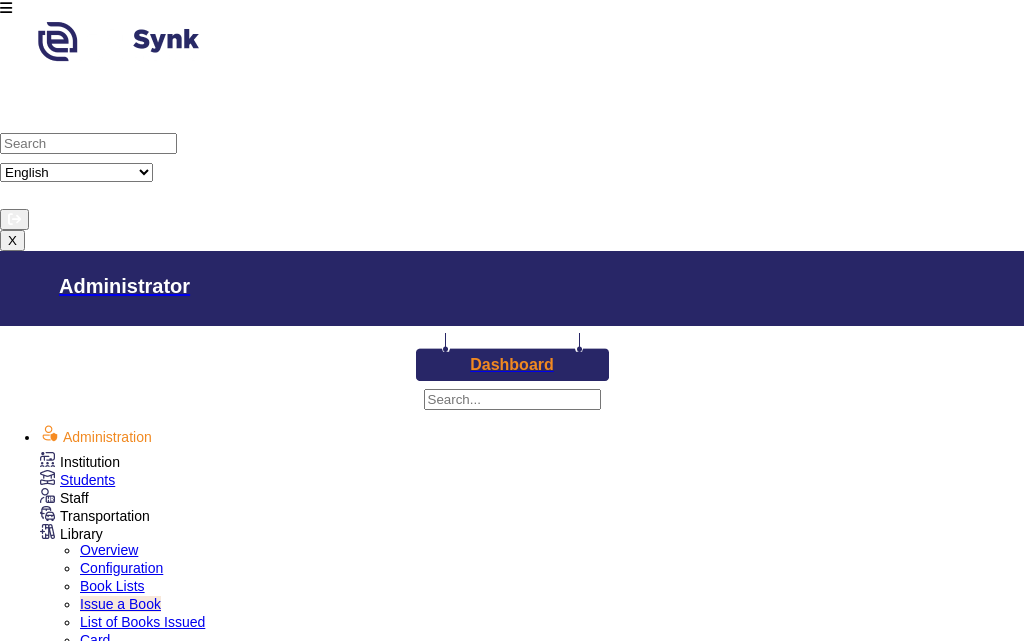 paste on "11184" 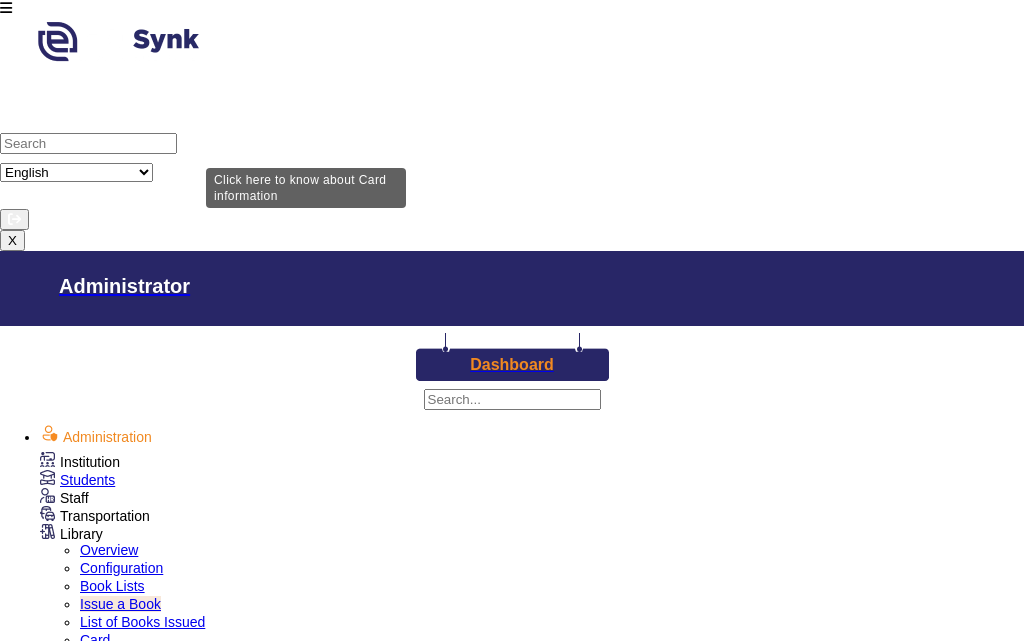 type on "11184" 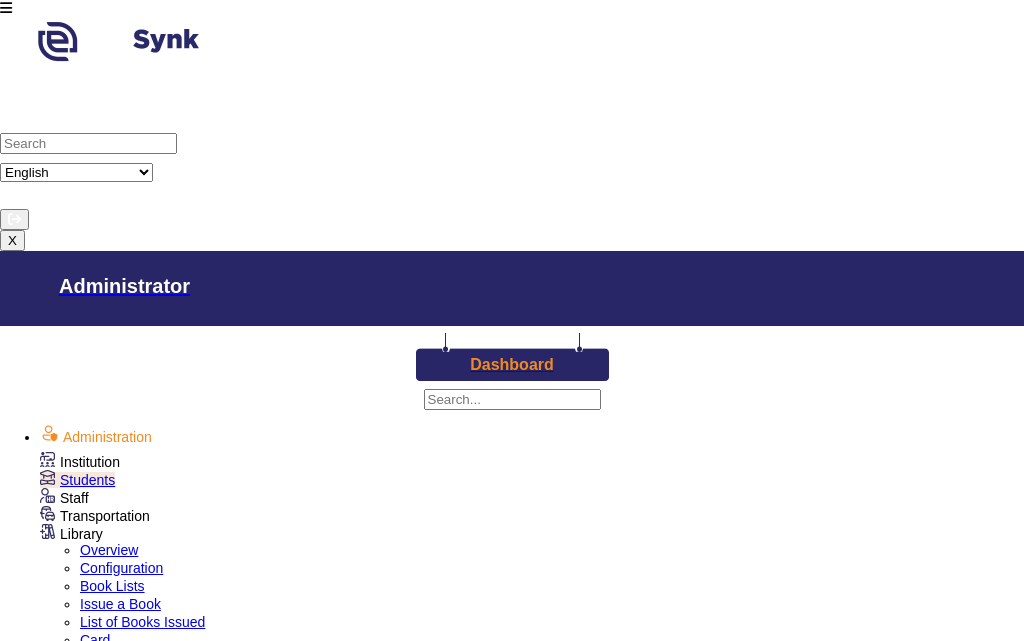click on "Class I" at bounding box center (358, 1418) 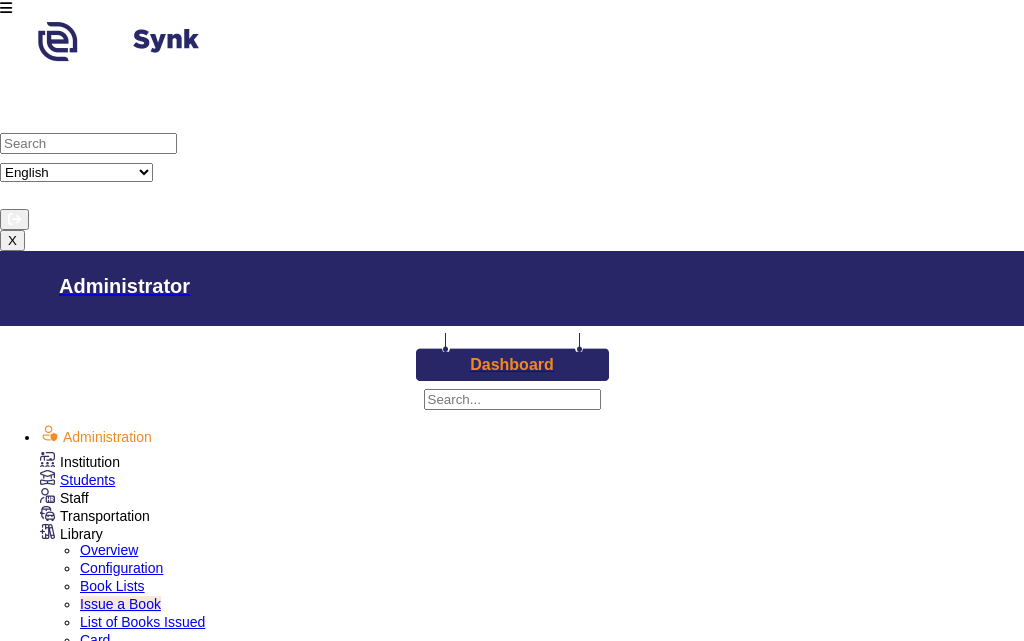 scroll, scrollTop: 0, scrollLeft: 0, axis: both 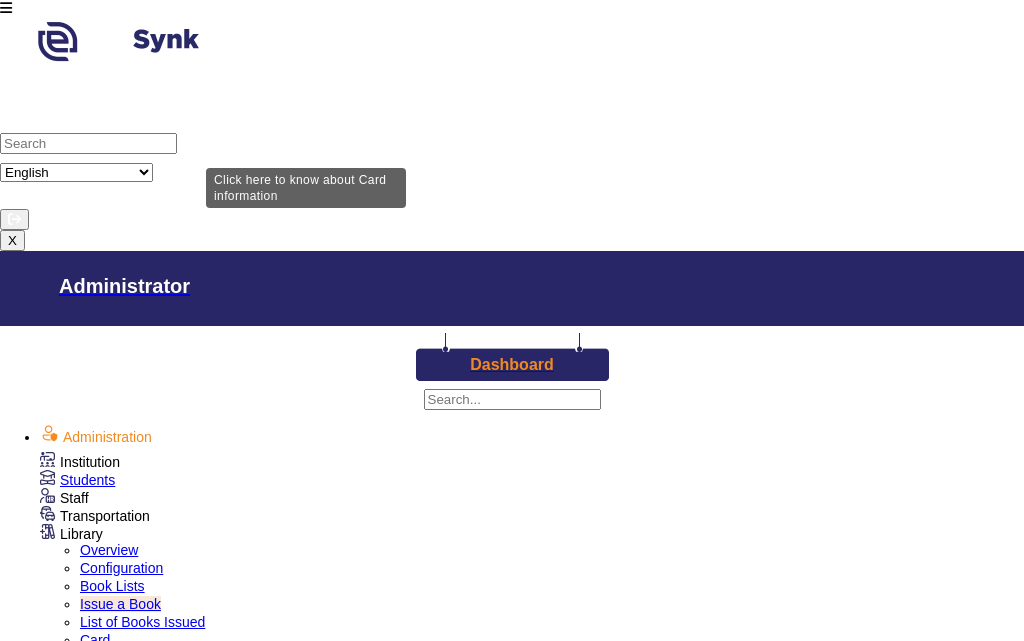 type on "11003" 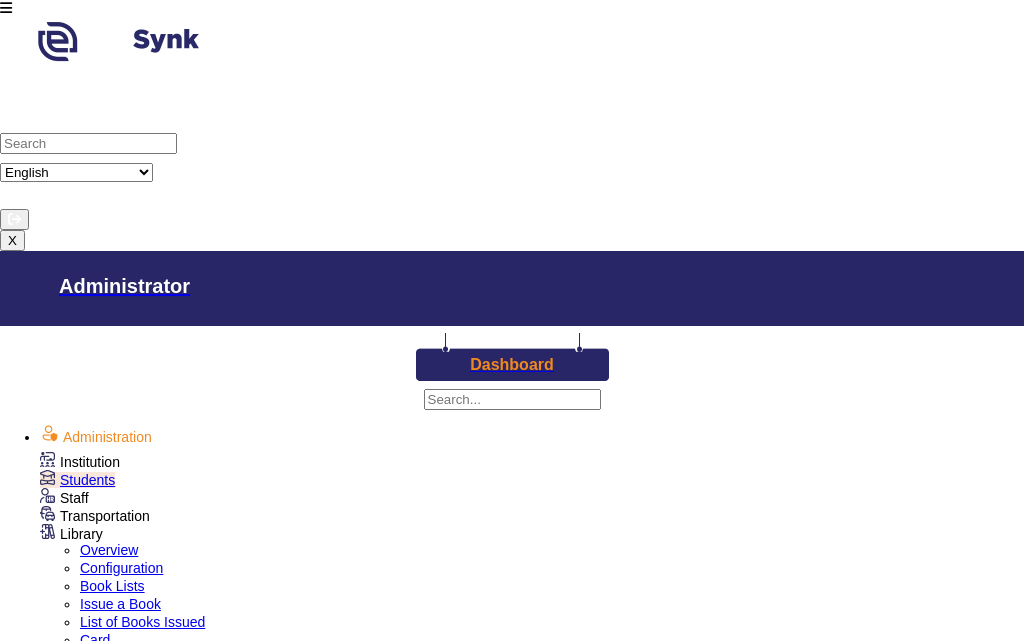 click on "Class I" at bounding box center [358, 1418] 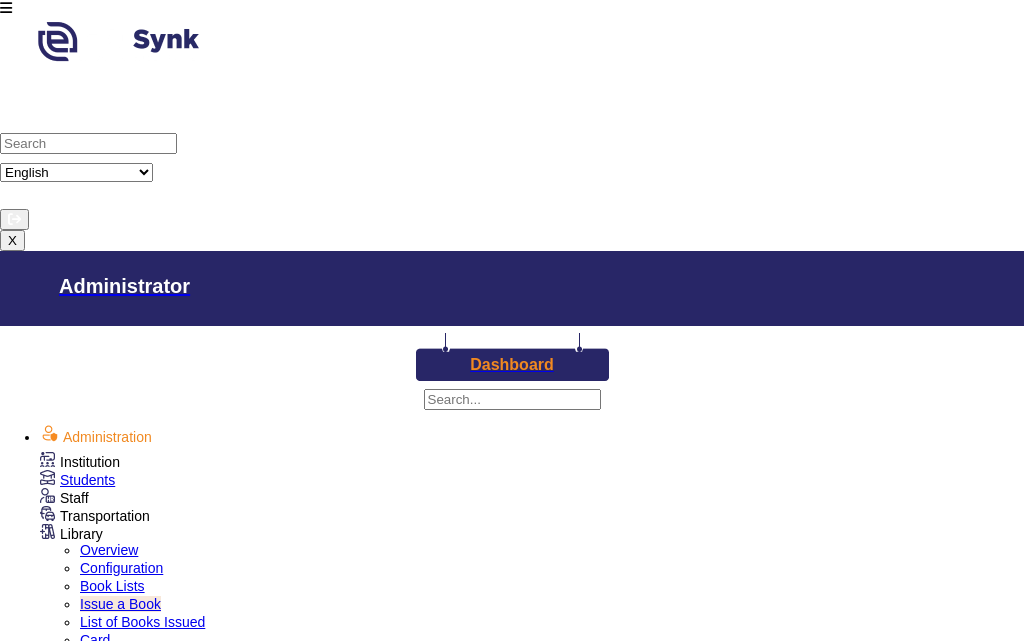 scroll, scrollTop: 0, scrollLeft: 0, axis: both 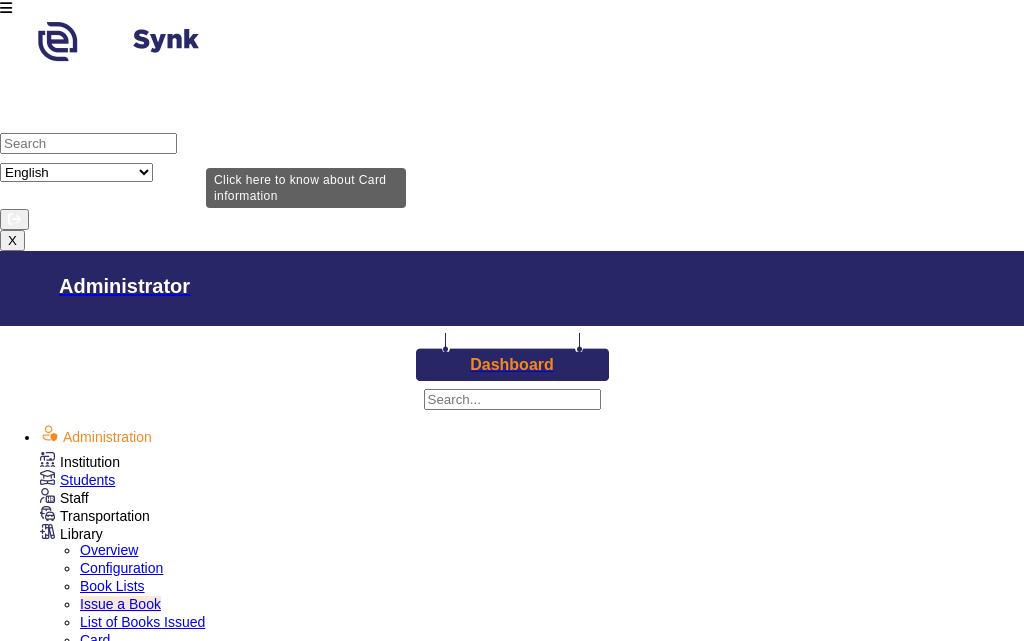 type on "11005" 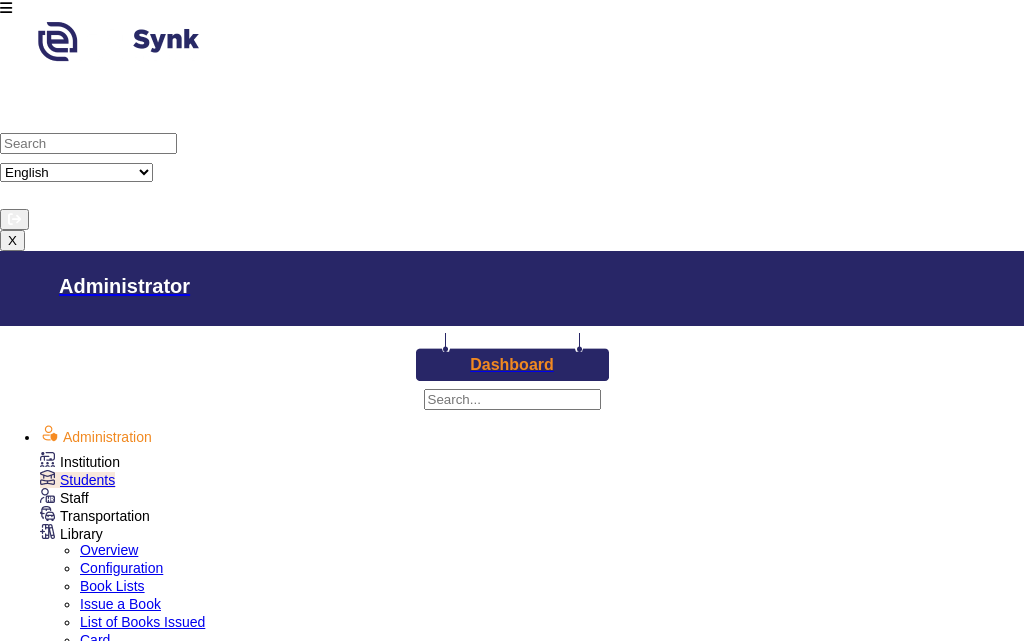 click on "Class I" at bounding box center (358, 1418) 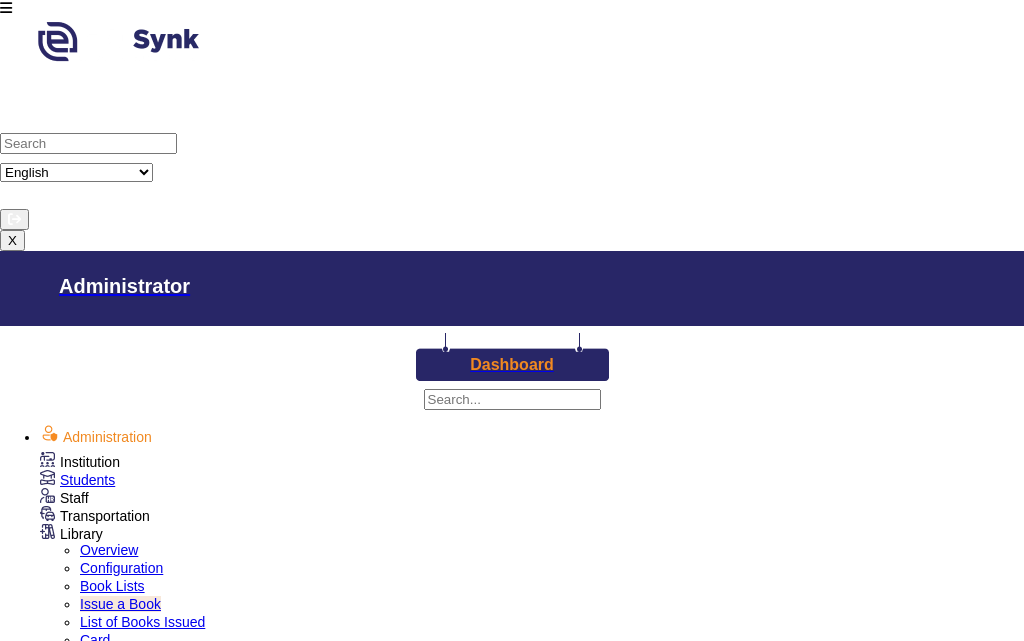 click on "Enter Card Number" at bounding box center [122, 1413] 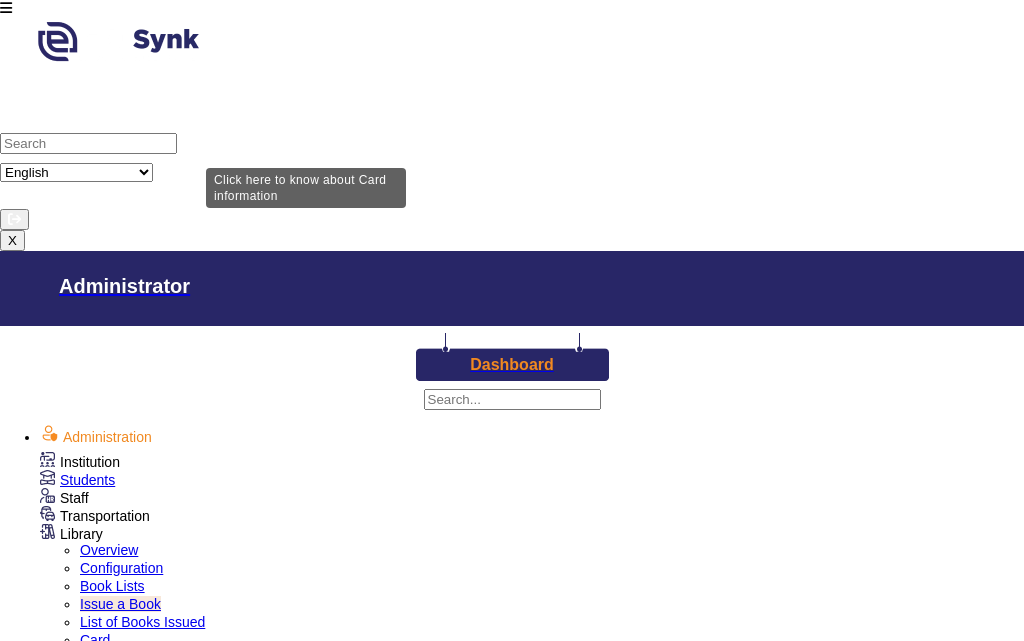 type on "1137" 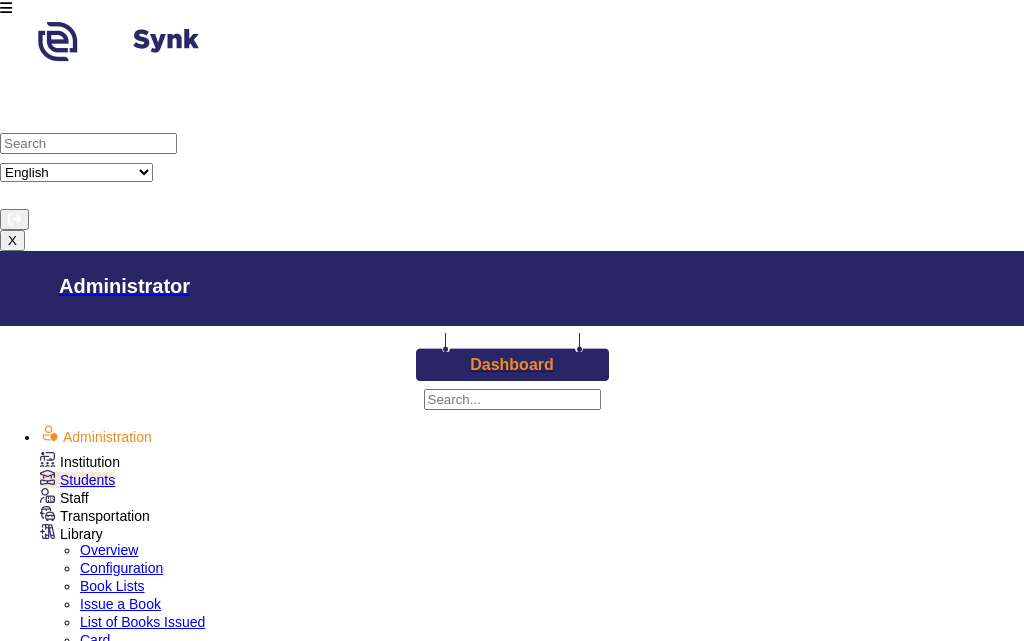 drag, startPoint x: 144, startPoint y: 381, endPoint x: 215, endPoint y: 386, distance: 71.17584 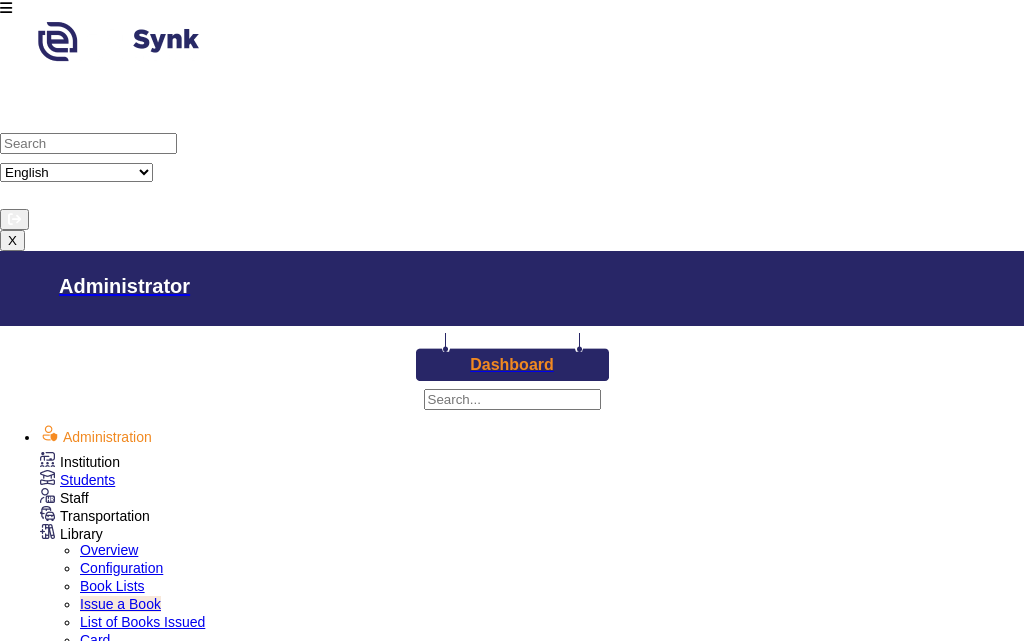 click on "Enter Card Number" at bounding box center (122, 1413) 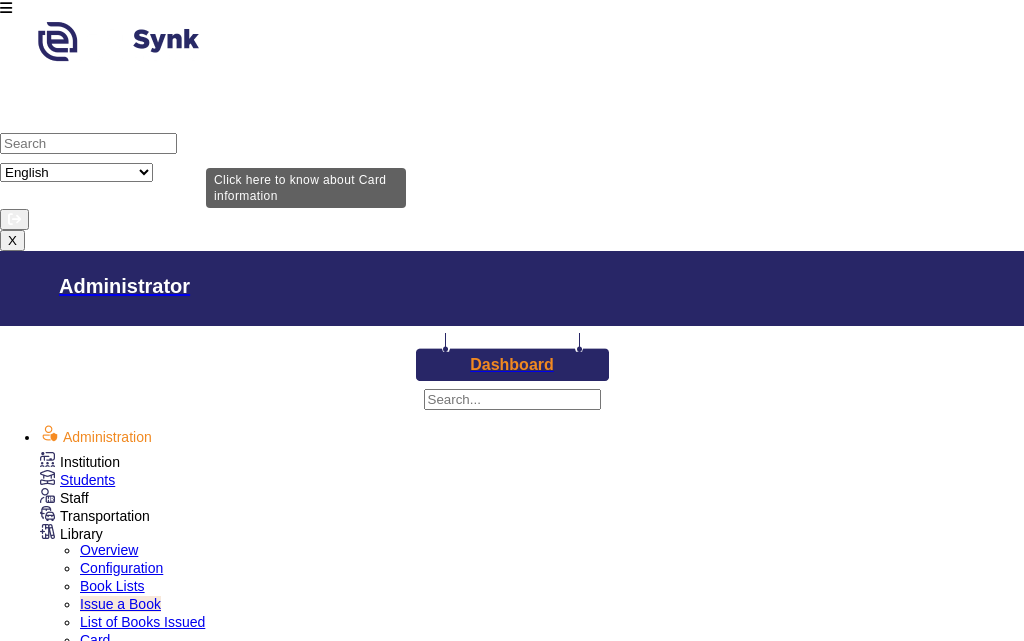 type on "12119" 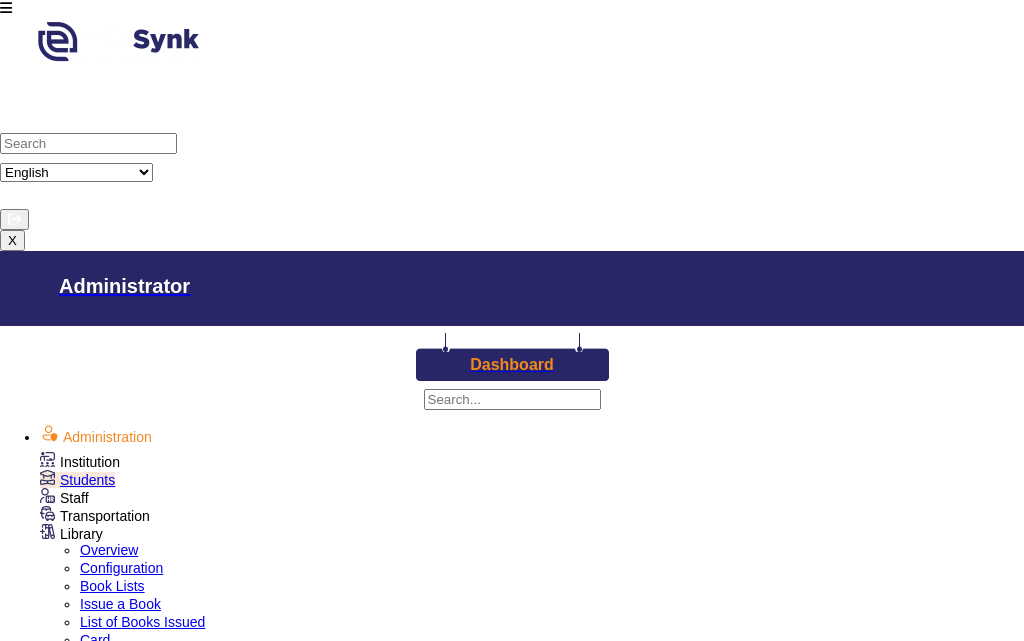 drag, startPoint x: 142, startPoint y: 457, endPoint x: 187, endPoint y: 444, distance: 46.840153 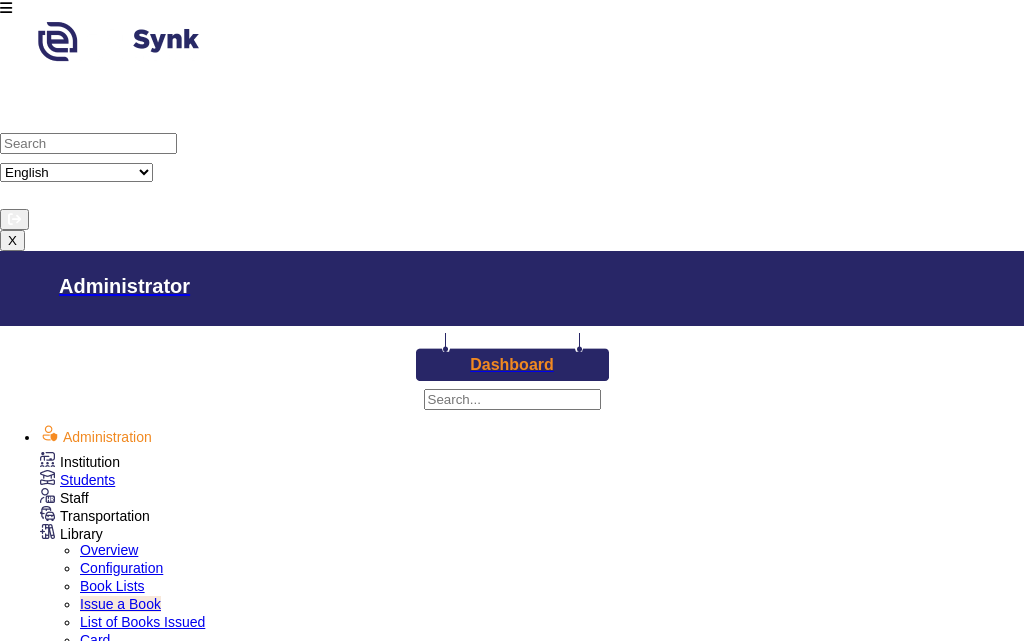 click on "Enter Card Number" at bounding box center [122, 1413] 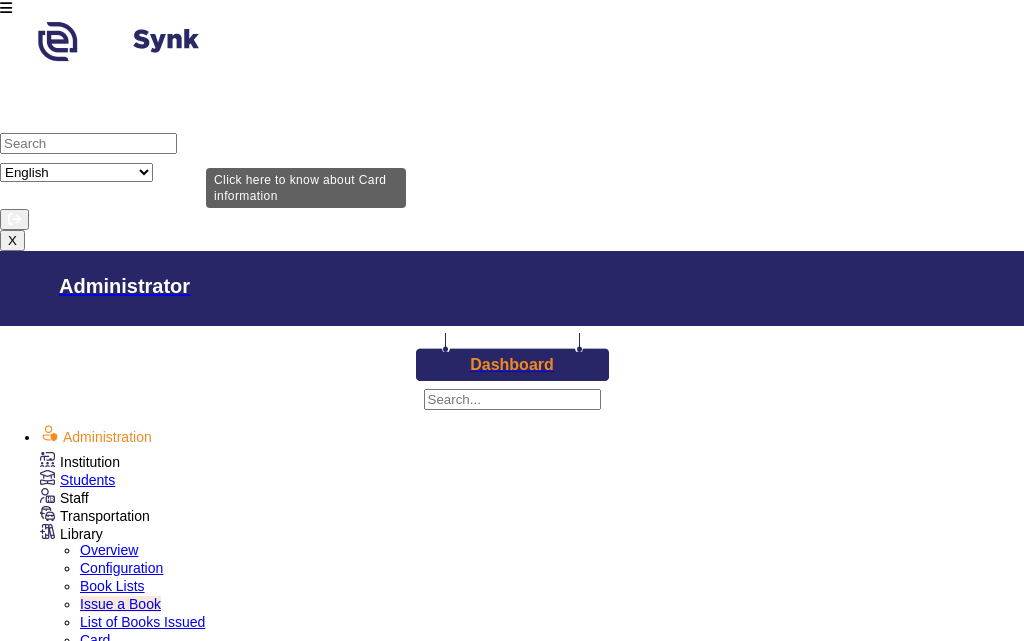type on "12105" 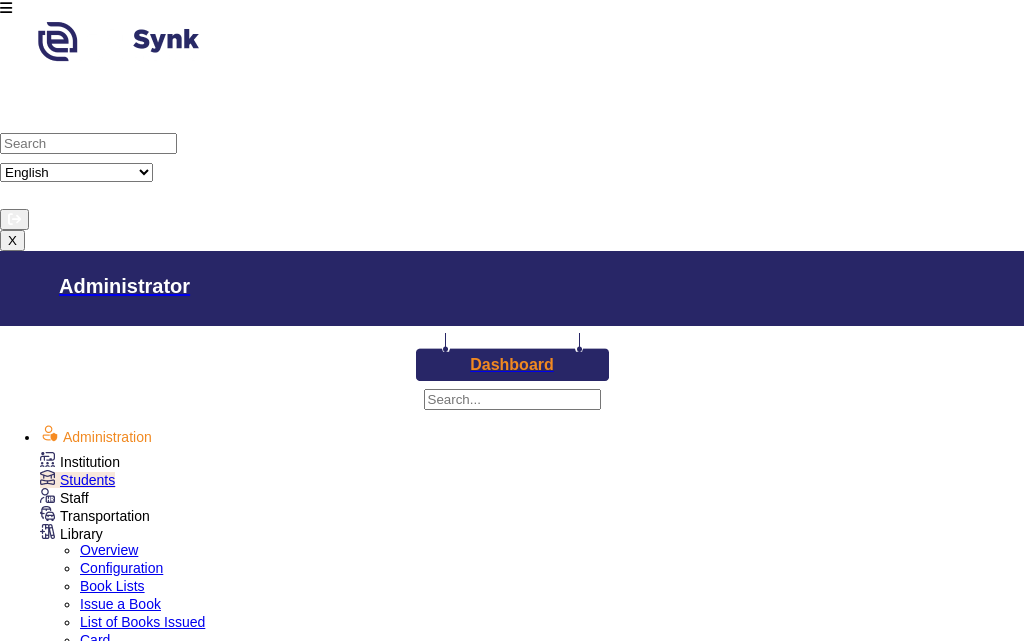 click on "Class I" at bounding box center [358, 1418] 